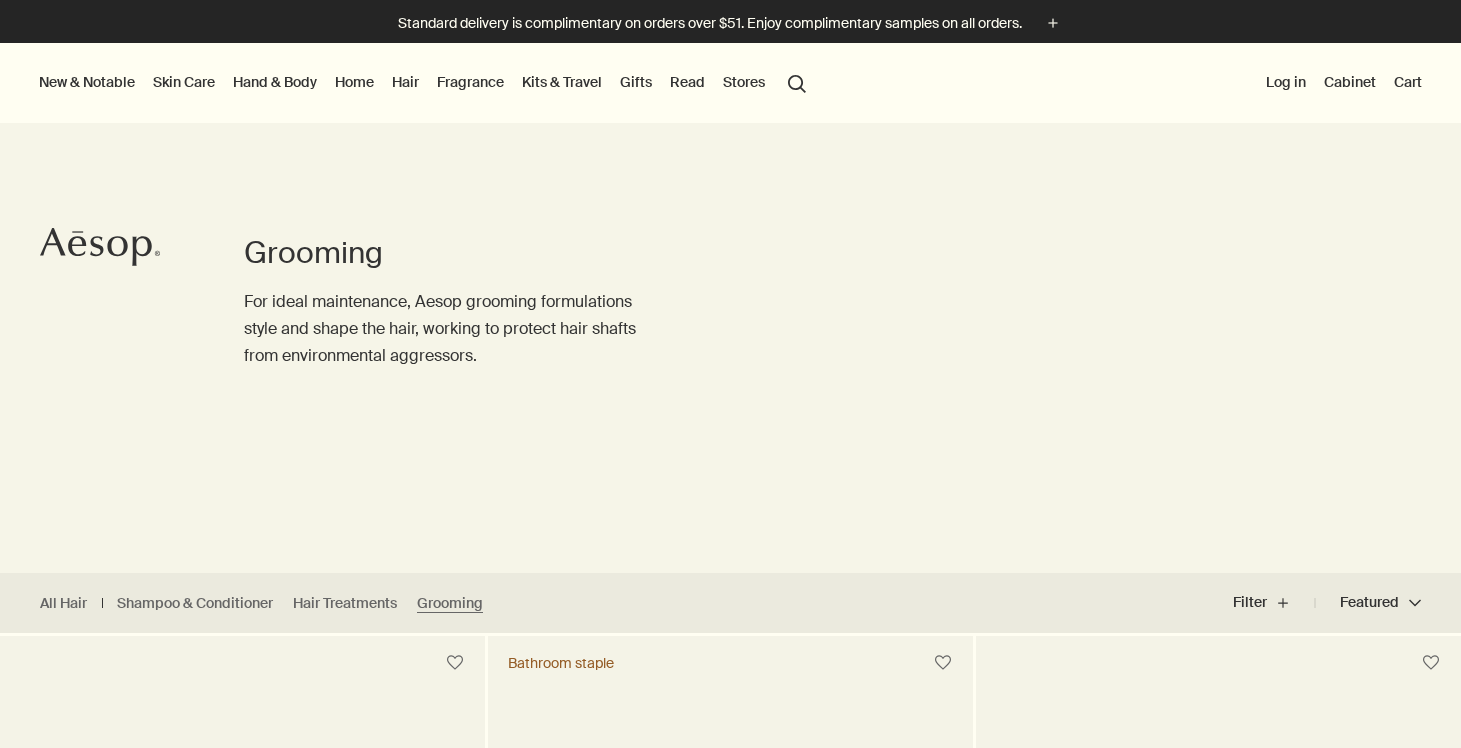 scroll, scrollTop: 0, scrollLeft: 0, axis: both 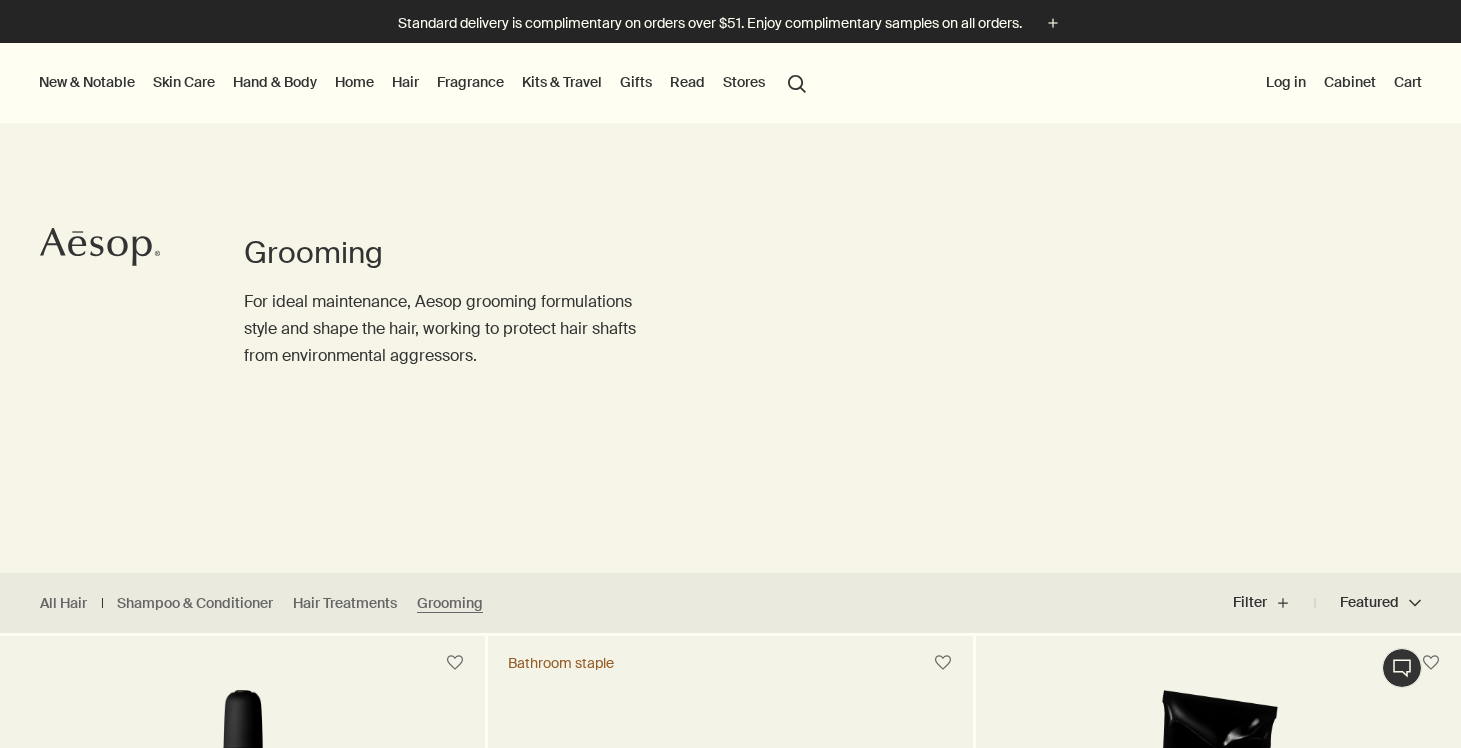 click on "Skin Care" at bounding box center [184, 82] 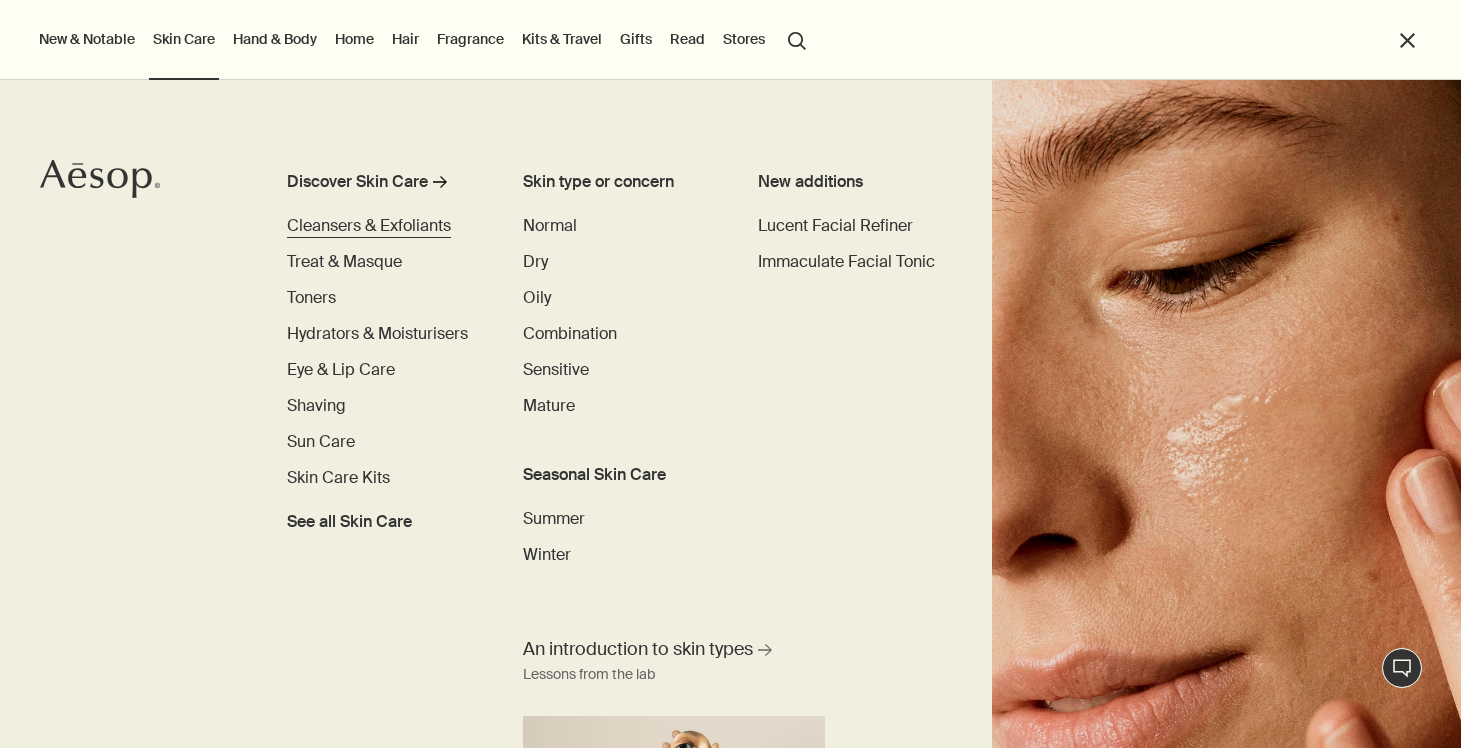 click on "Cleansers & Exfoliants" at bounding box center (369, 225) 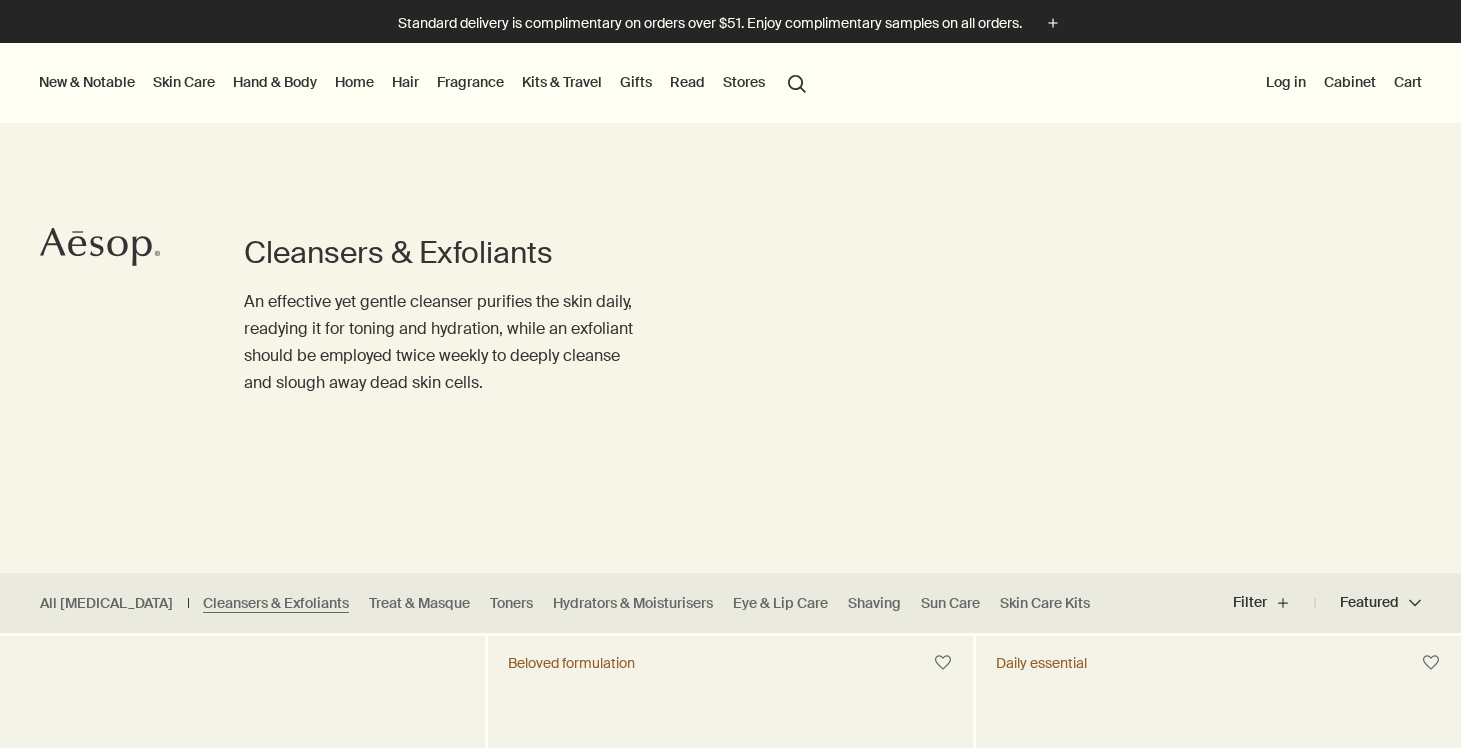 scroll, scrollTop: 0, scrollLeft: 0, axis: both 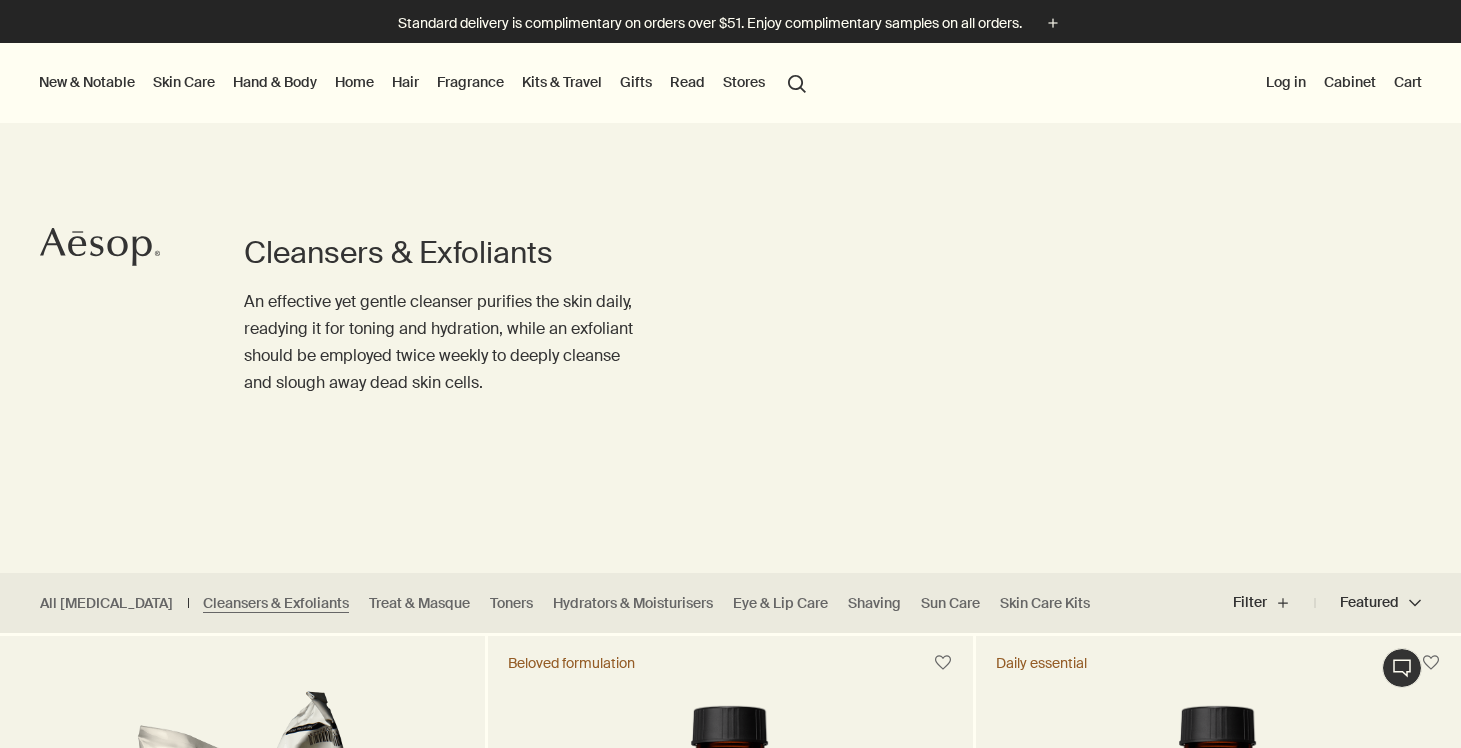 click on "search Search" at bounding box center (797, 82) 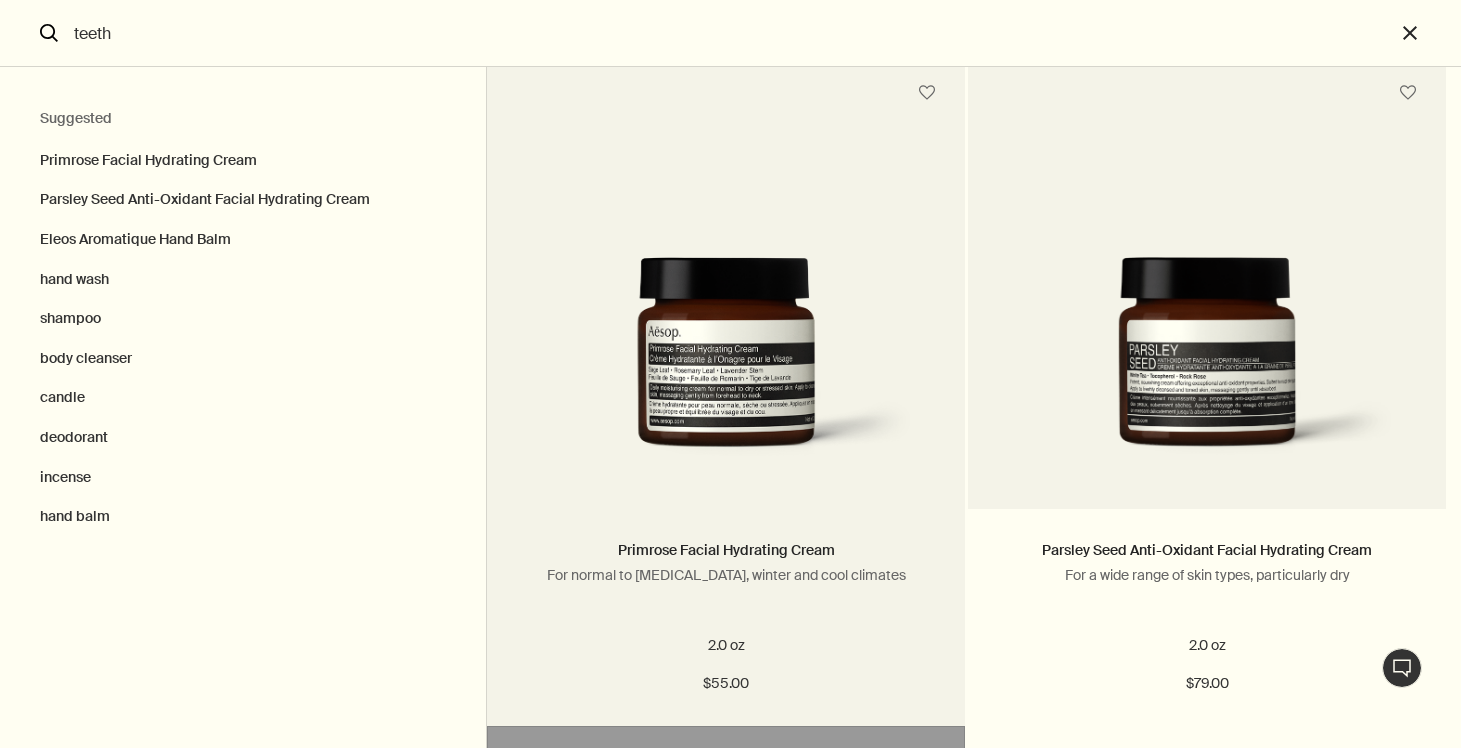 scroll, scrollTop: 0, scrollLeft: 0, axis: both 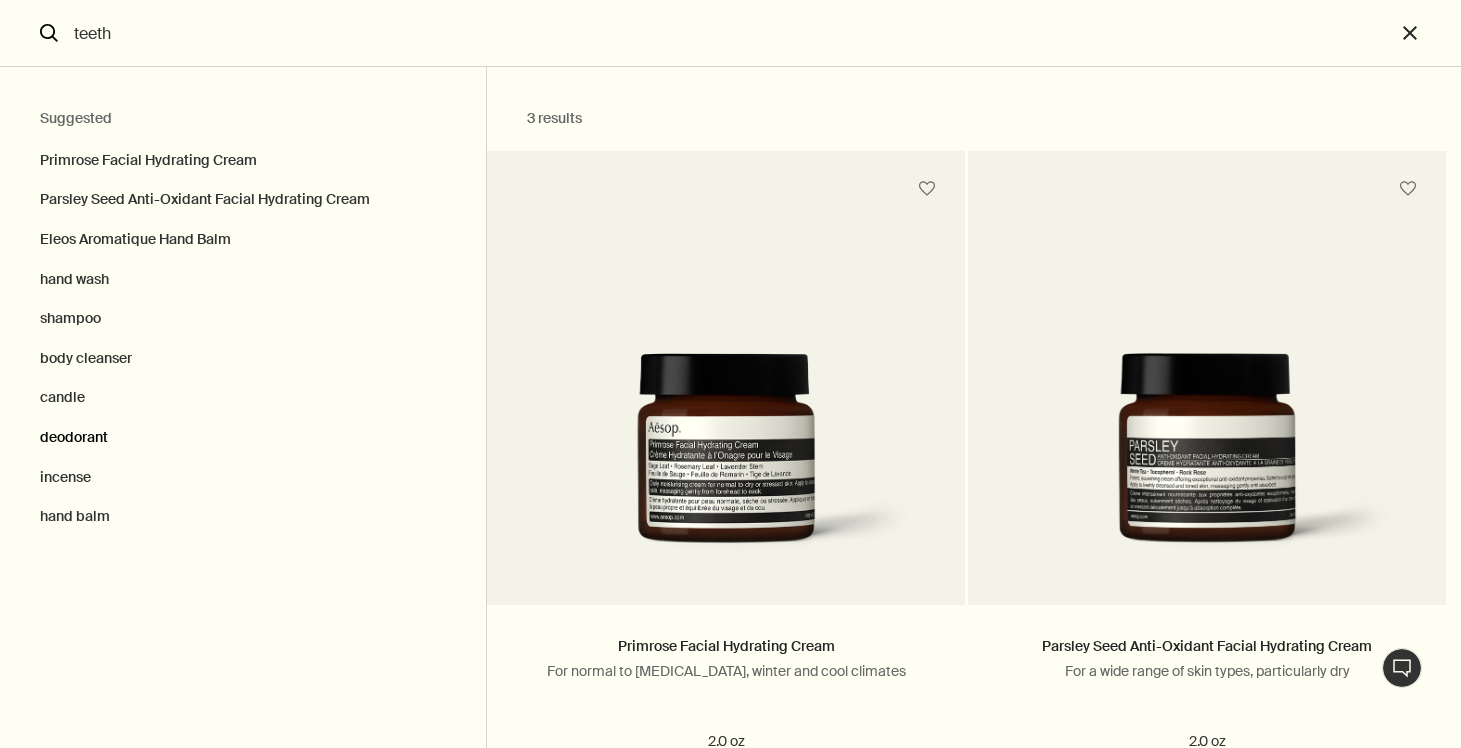 click on "deodorant" at bounding box center [243, 438] 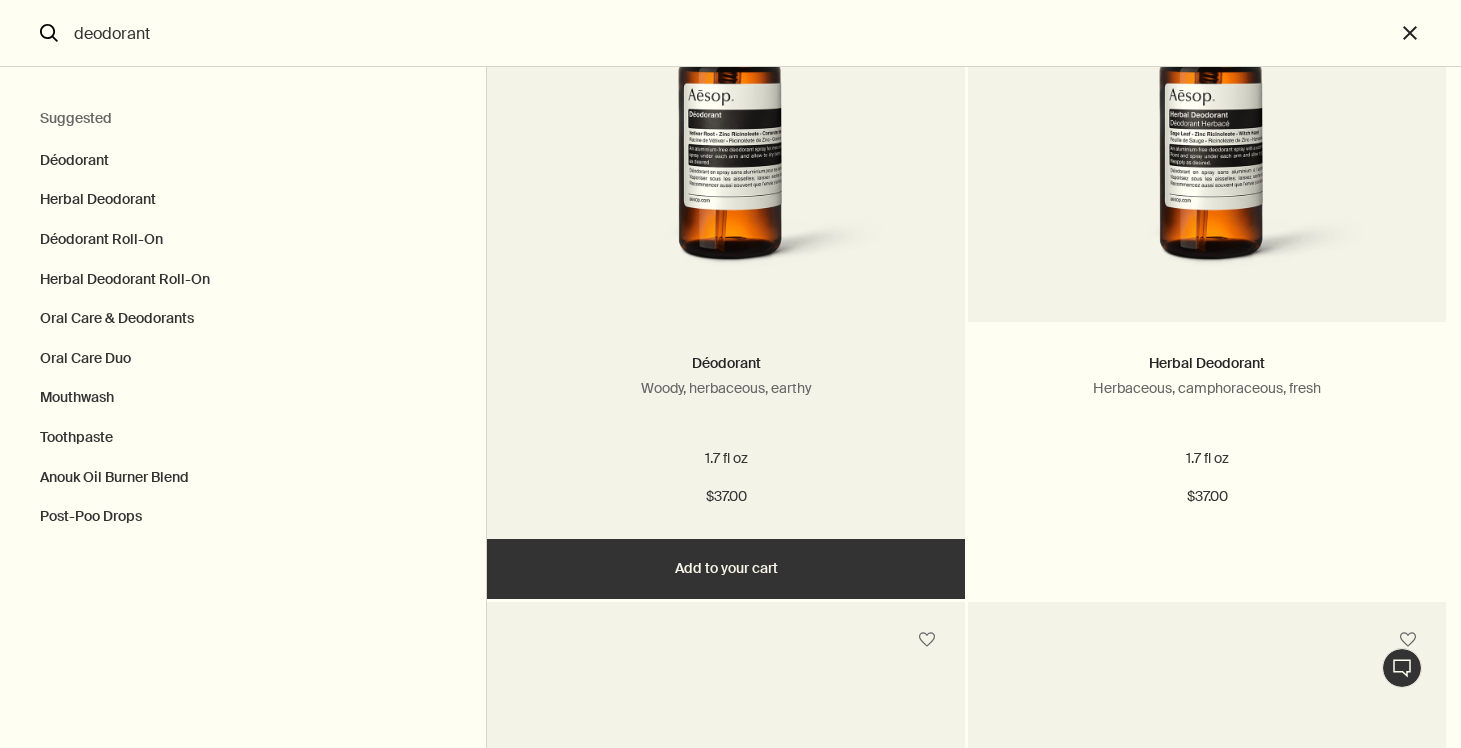scroll, scrollTop: 0, scrollLeft: 0, axis: both 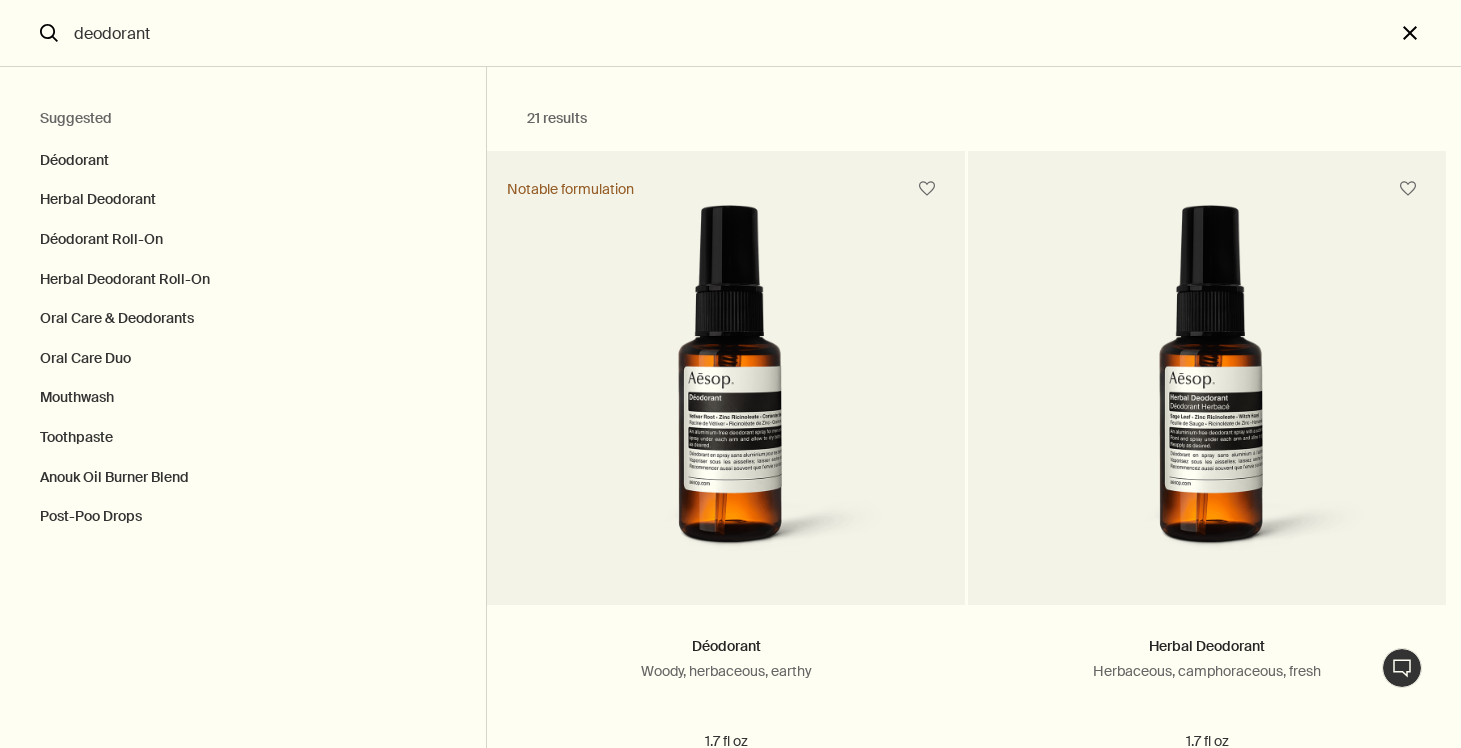 click on "close" at bounding box center (1428, 33) 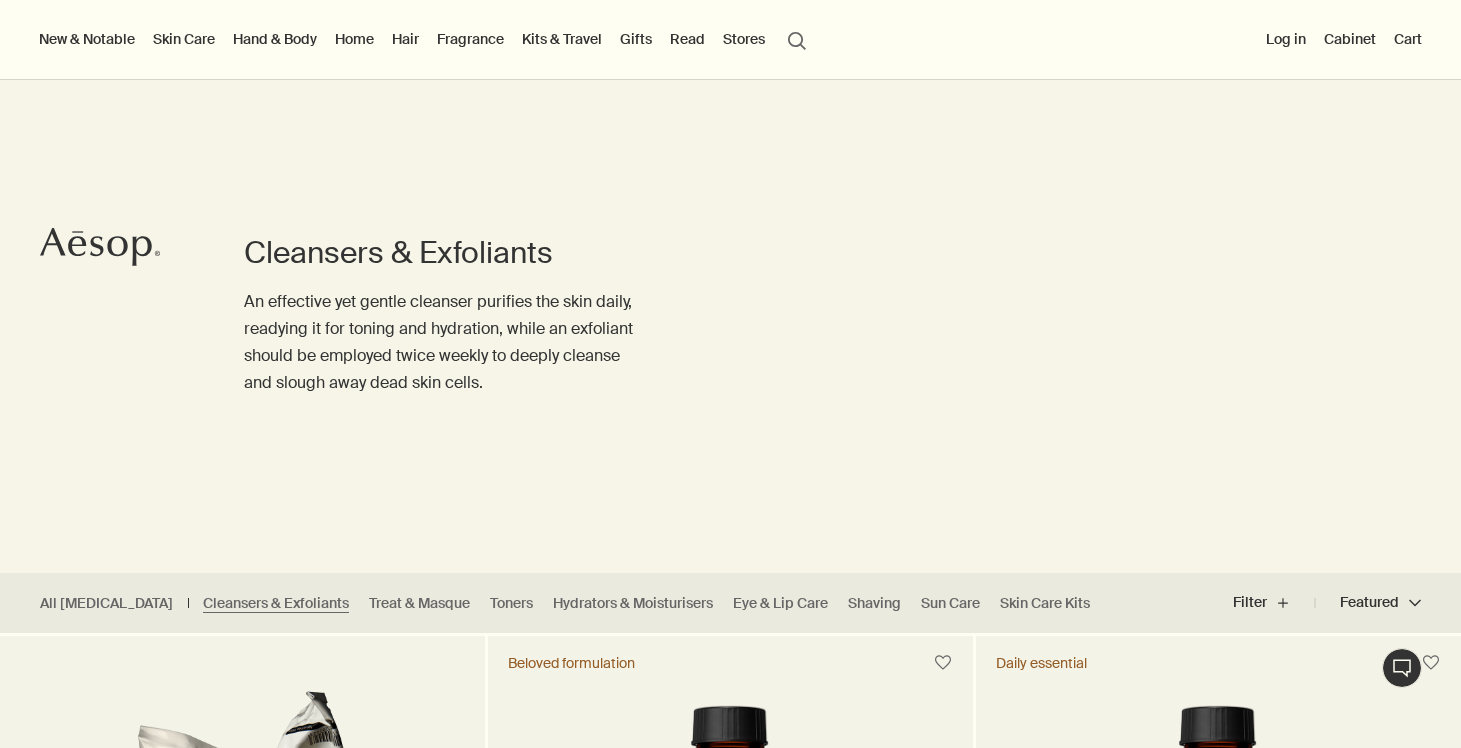 type 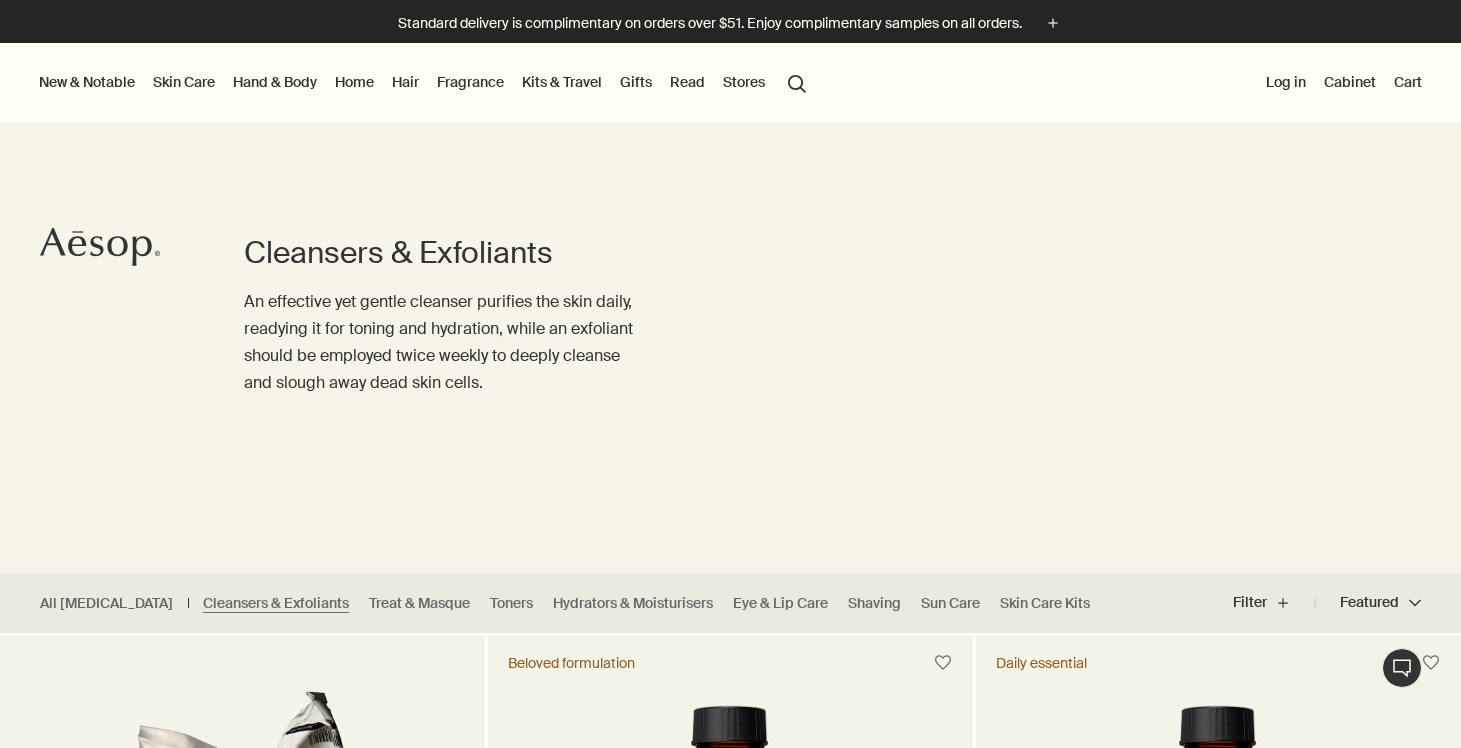 click on "search Search" at bounding box center (797, 82) 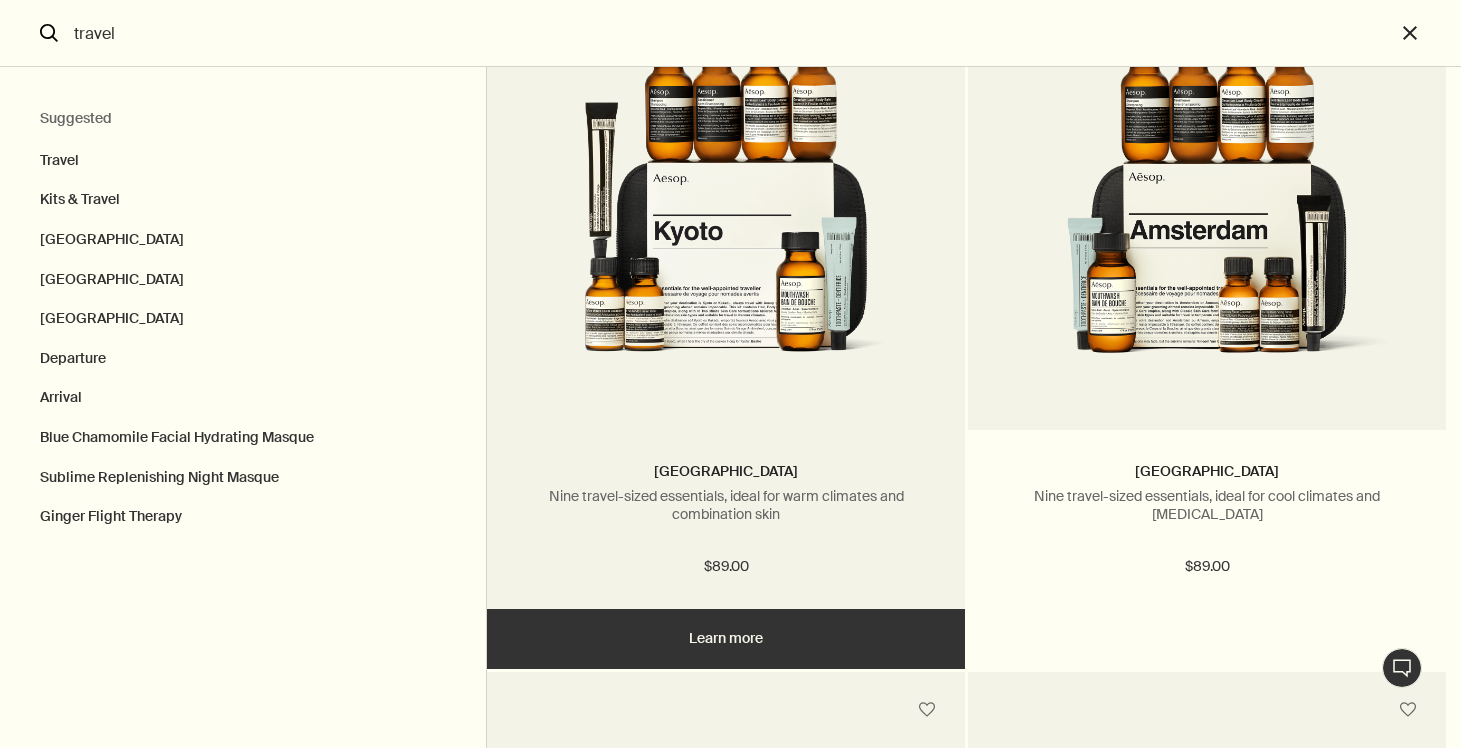 scroll, scrollTop: 0, scrollLeft: 0, axis: both 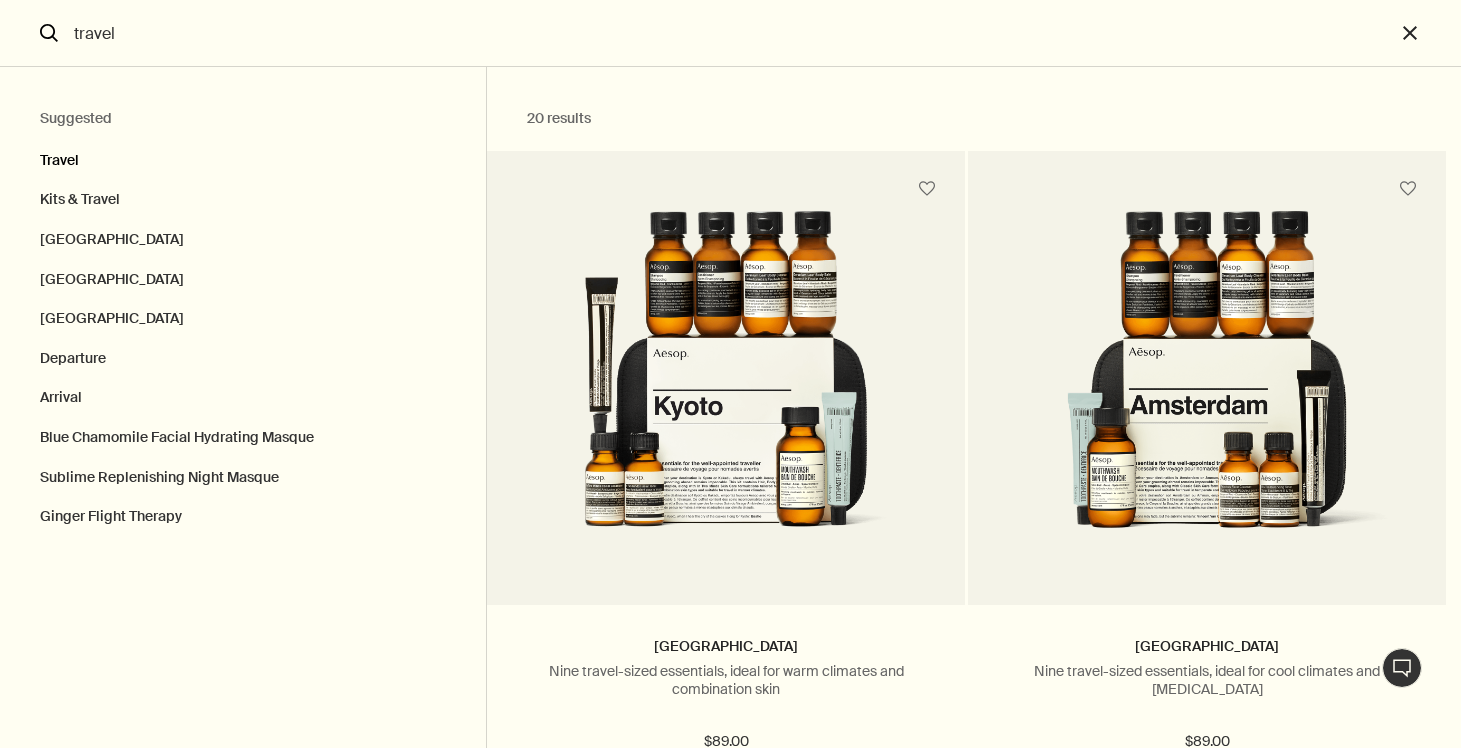 click on "Travel" at bounding box center (243, 156) 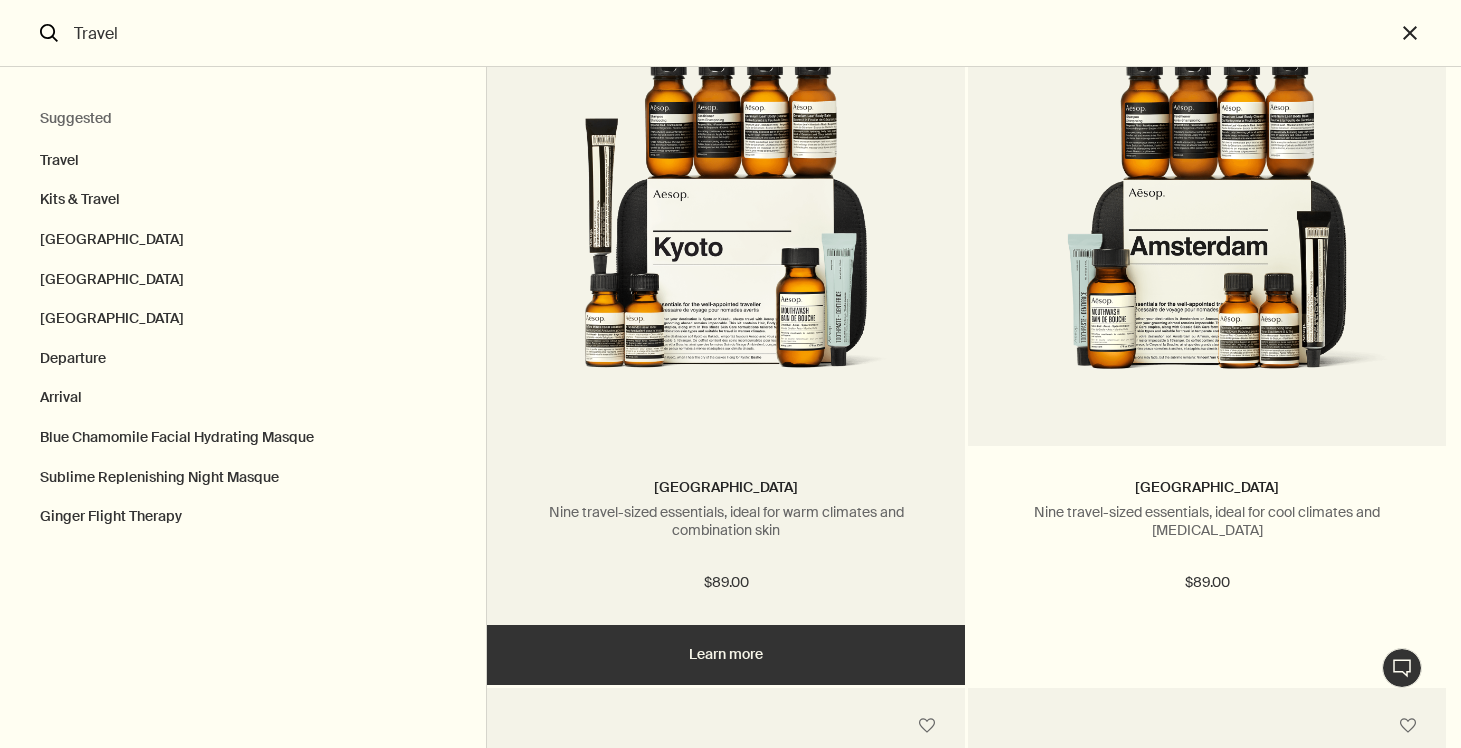 scroll, scrollTop: 0, scrollLeft: 0, axis: both 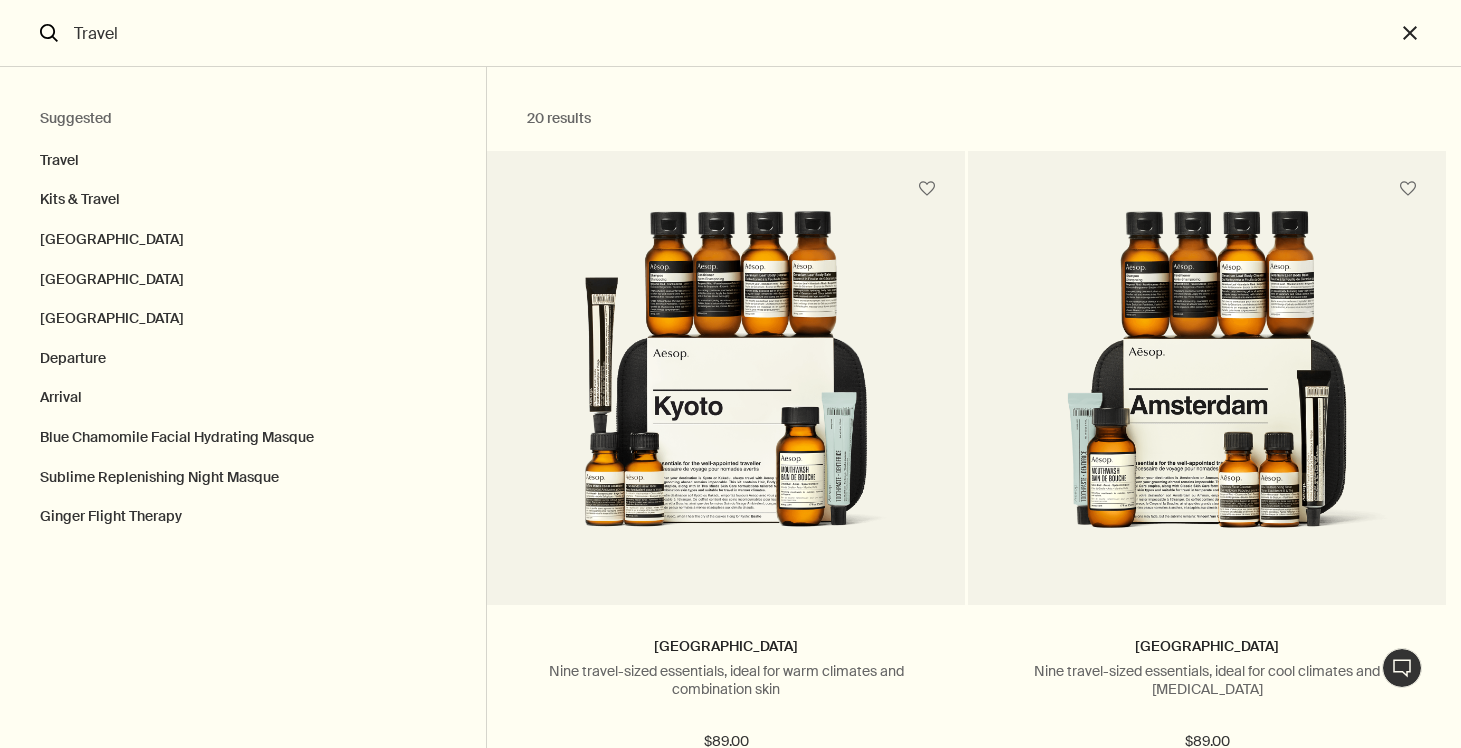 drag, startPoint x: 144, startPoint y: 26, endPoint x: 54, endPoint y: 24, distance: 90.02222 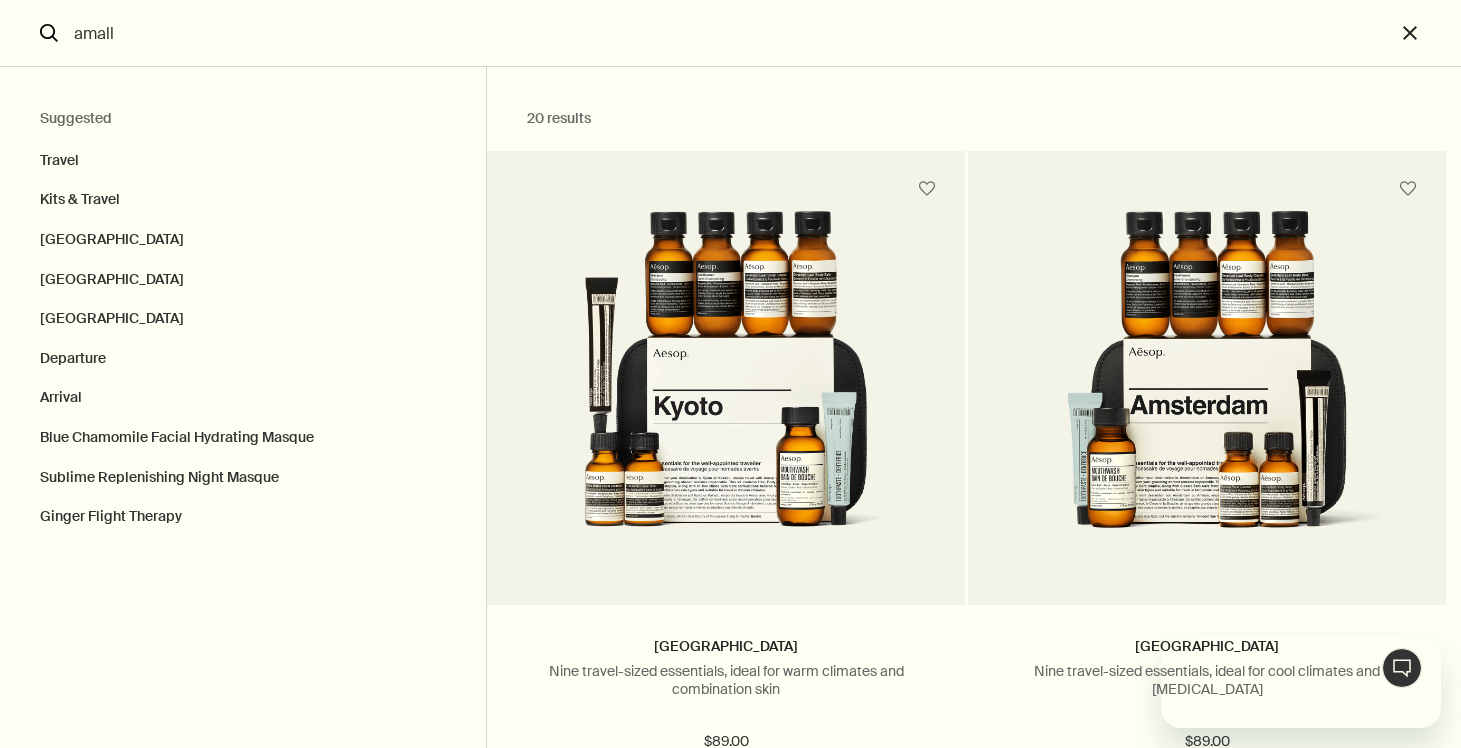 scroll, scrollTop: 0, scrollLeft: 0, axis: both 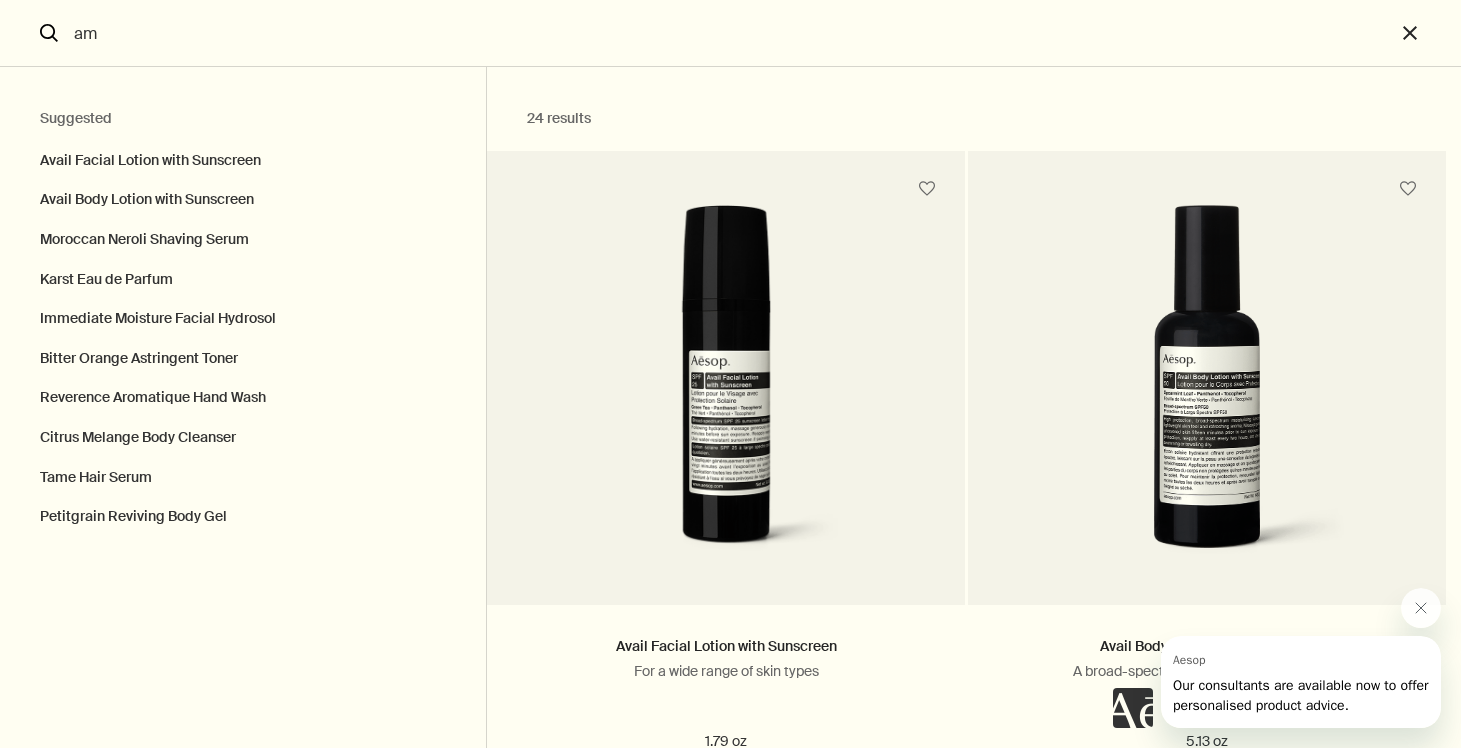 type on "a" 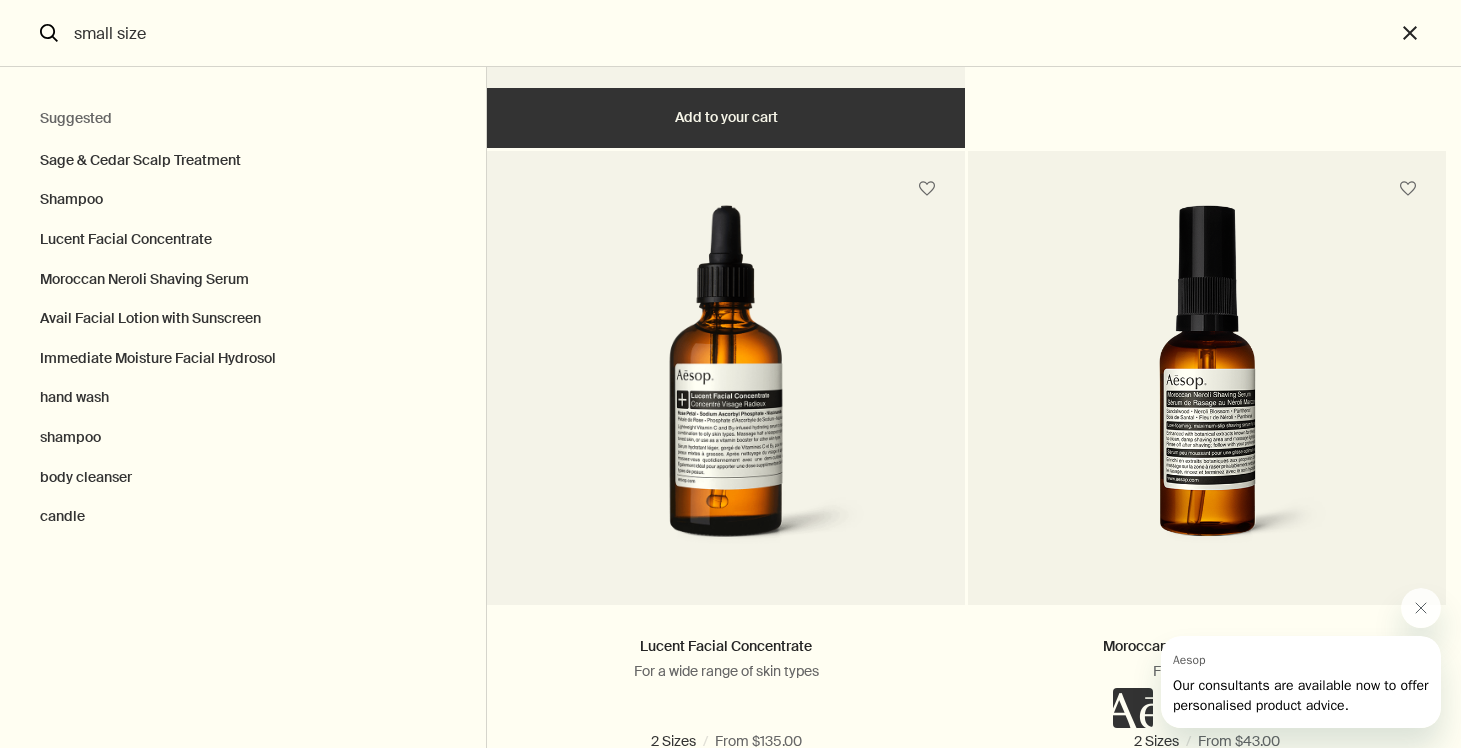 scroll, scrollTop: 778, scrollLeft: 0, axis: vertical 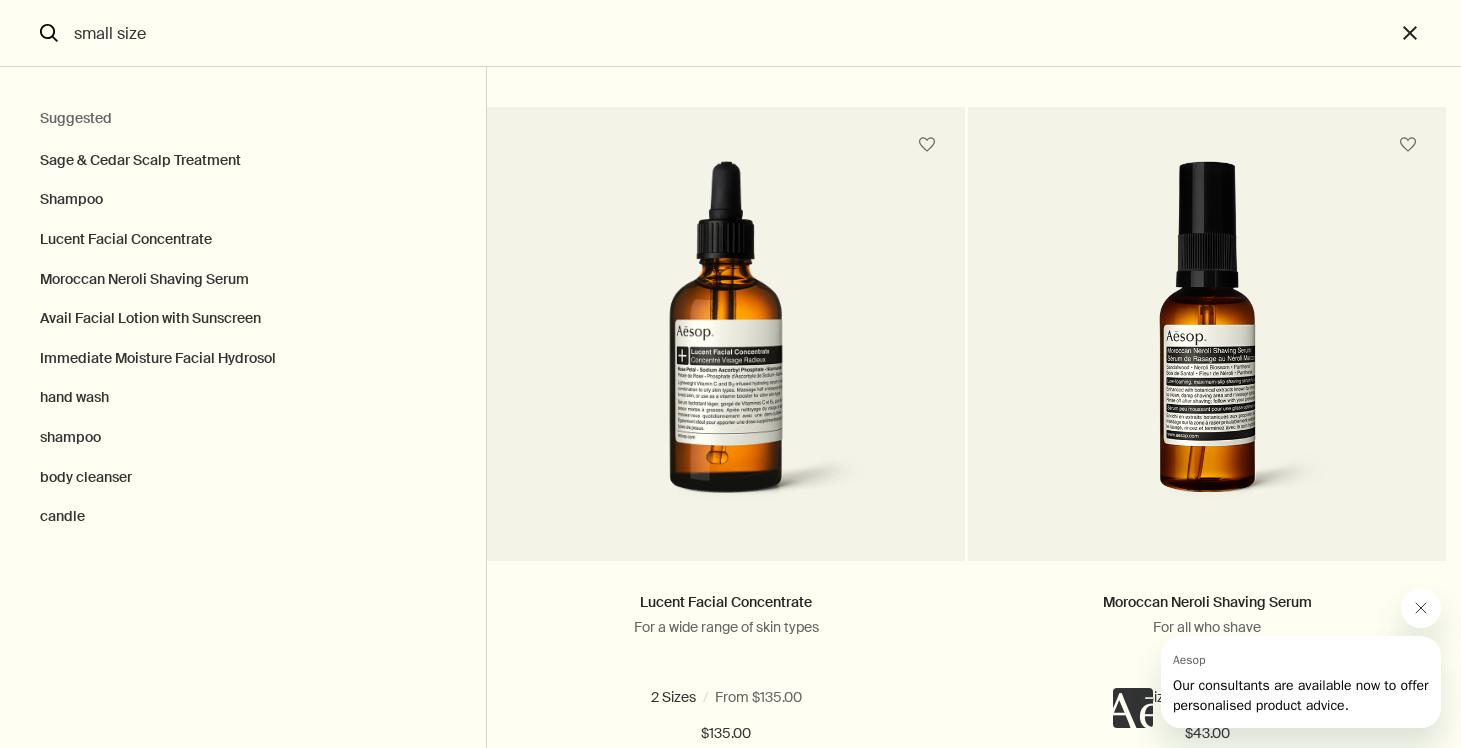 click 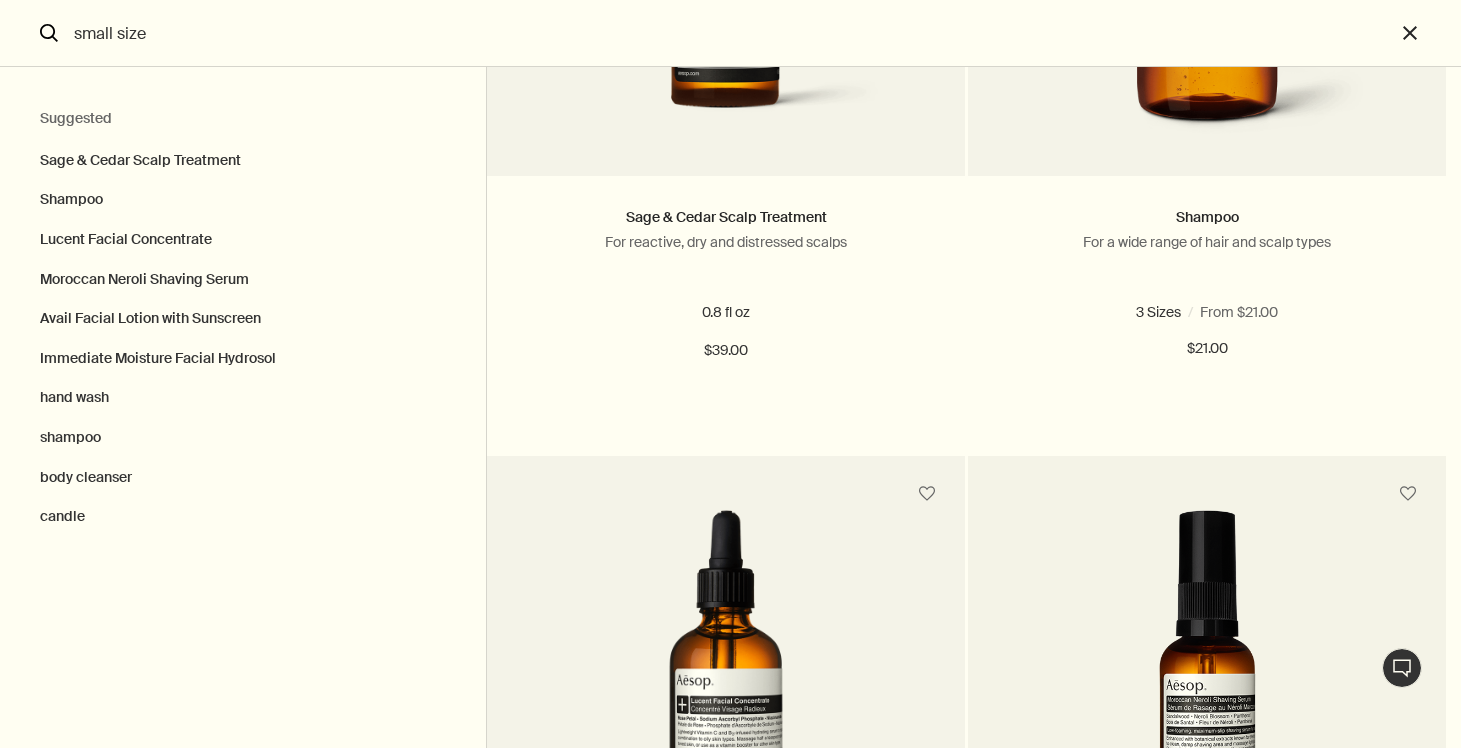 scroll, scrollTop: 0, scrollLeft: 0, axis: both 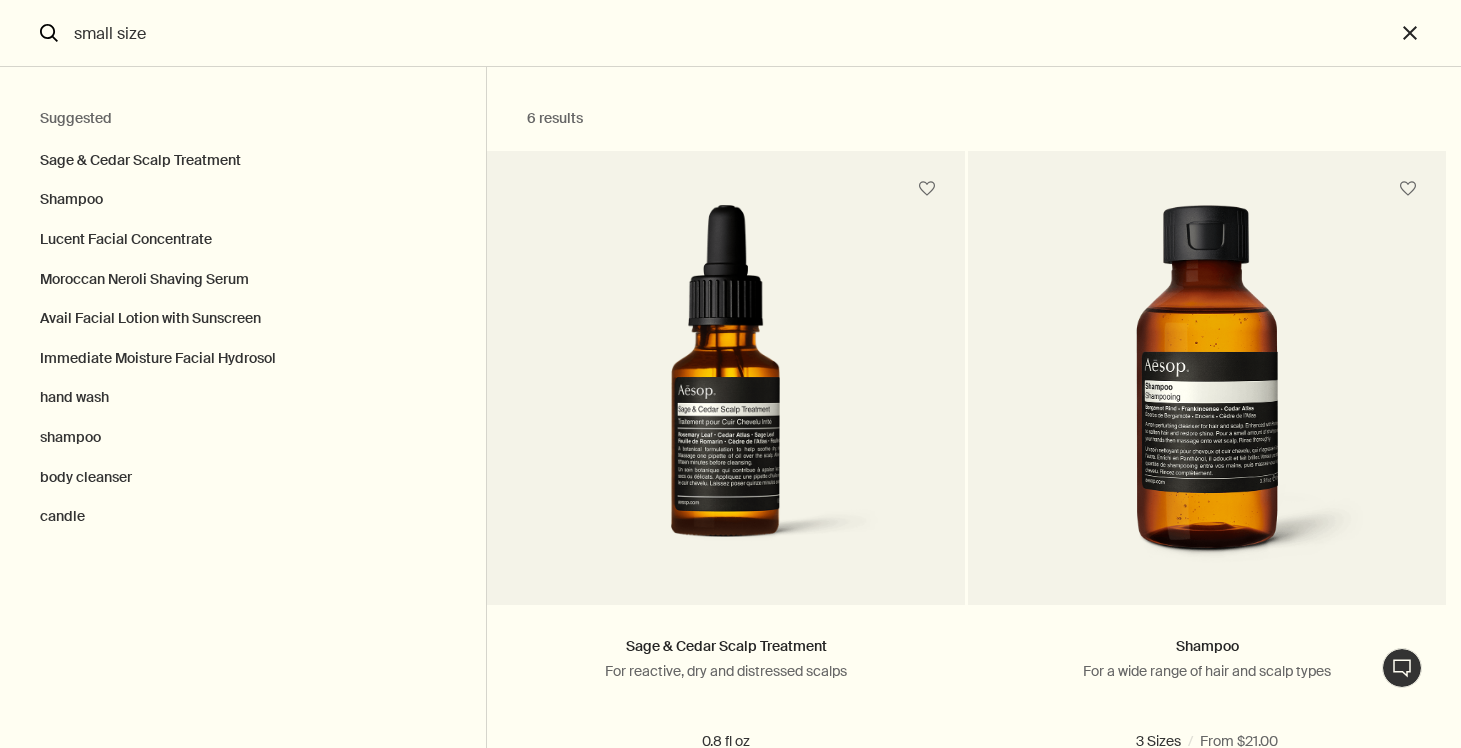 drag, startPoint x: 161, startPoint y: 33, endPoint x: 31, endPoint y: 37, distance: 130.06152 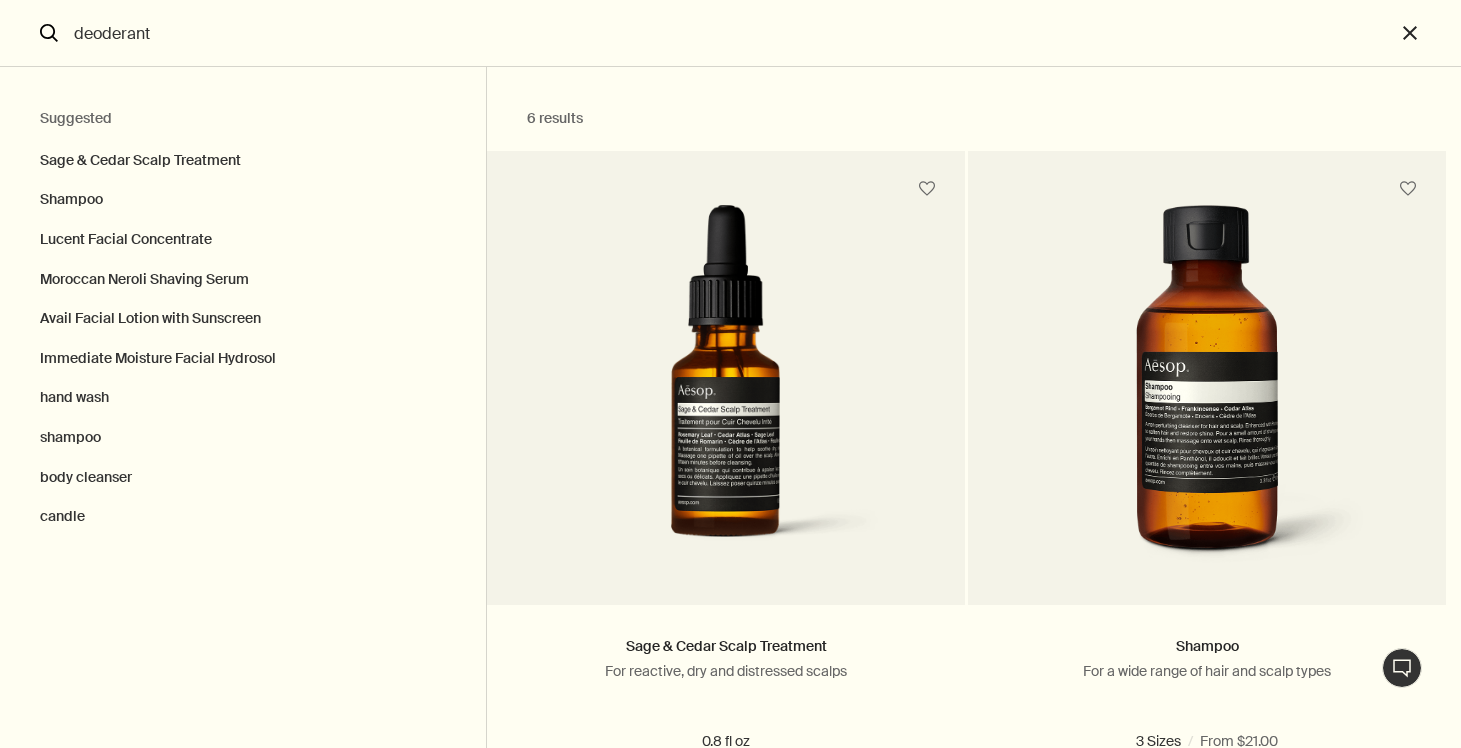 type on "deoderant" 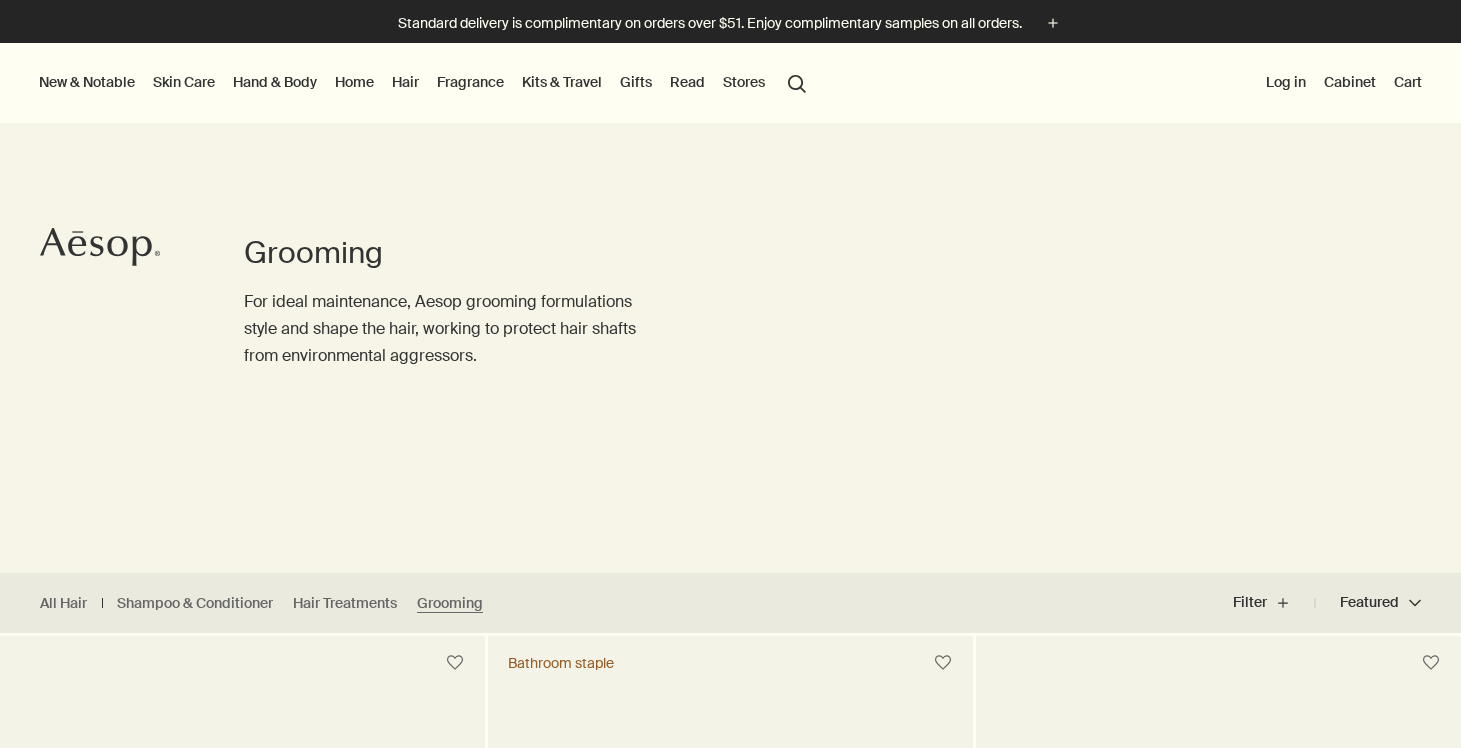 scroll, scrollTop: 0, scrollLeft: 0, axis: both 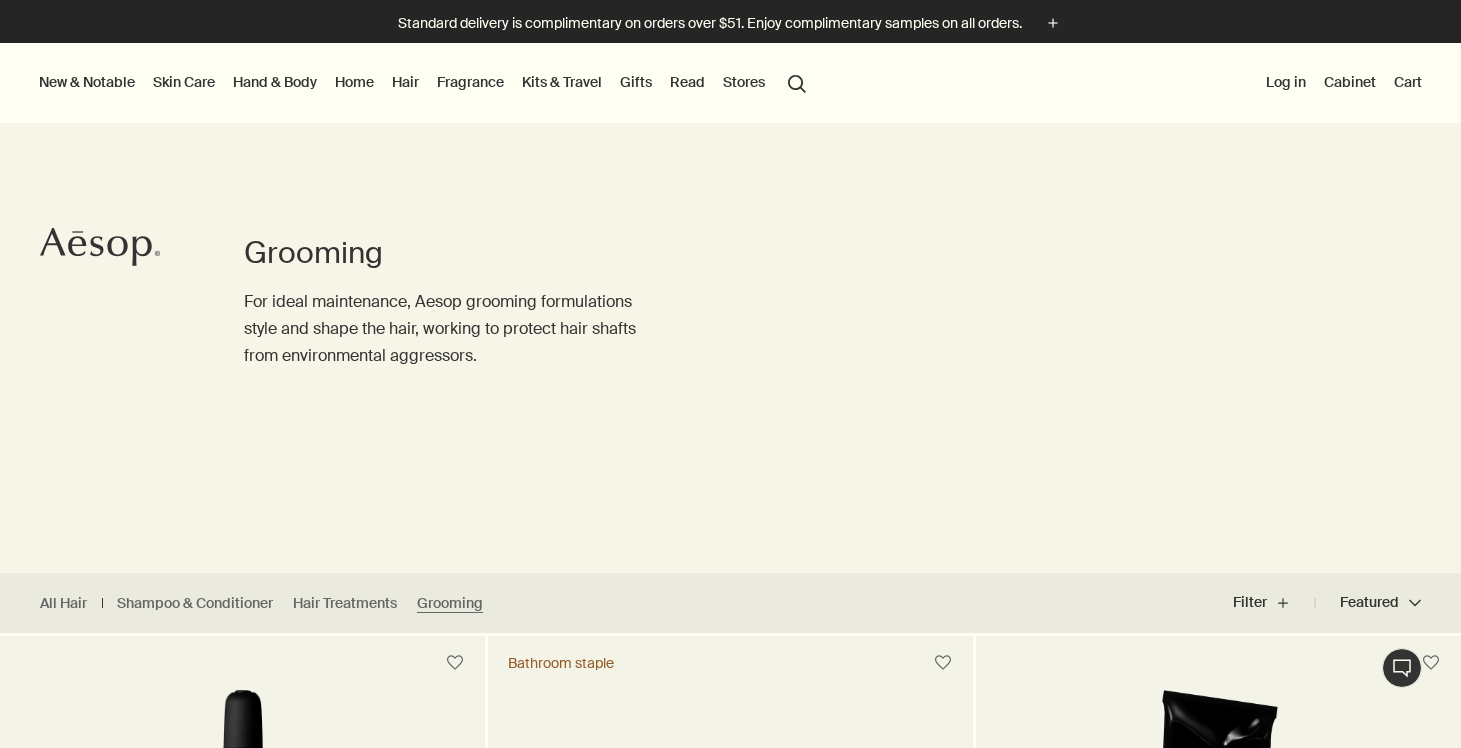 click on "search Search" at bounding box center [797, 82] 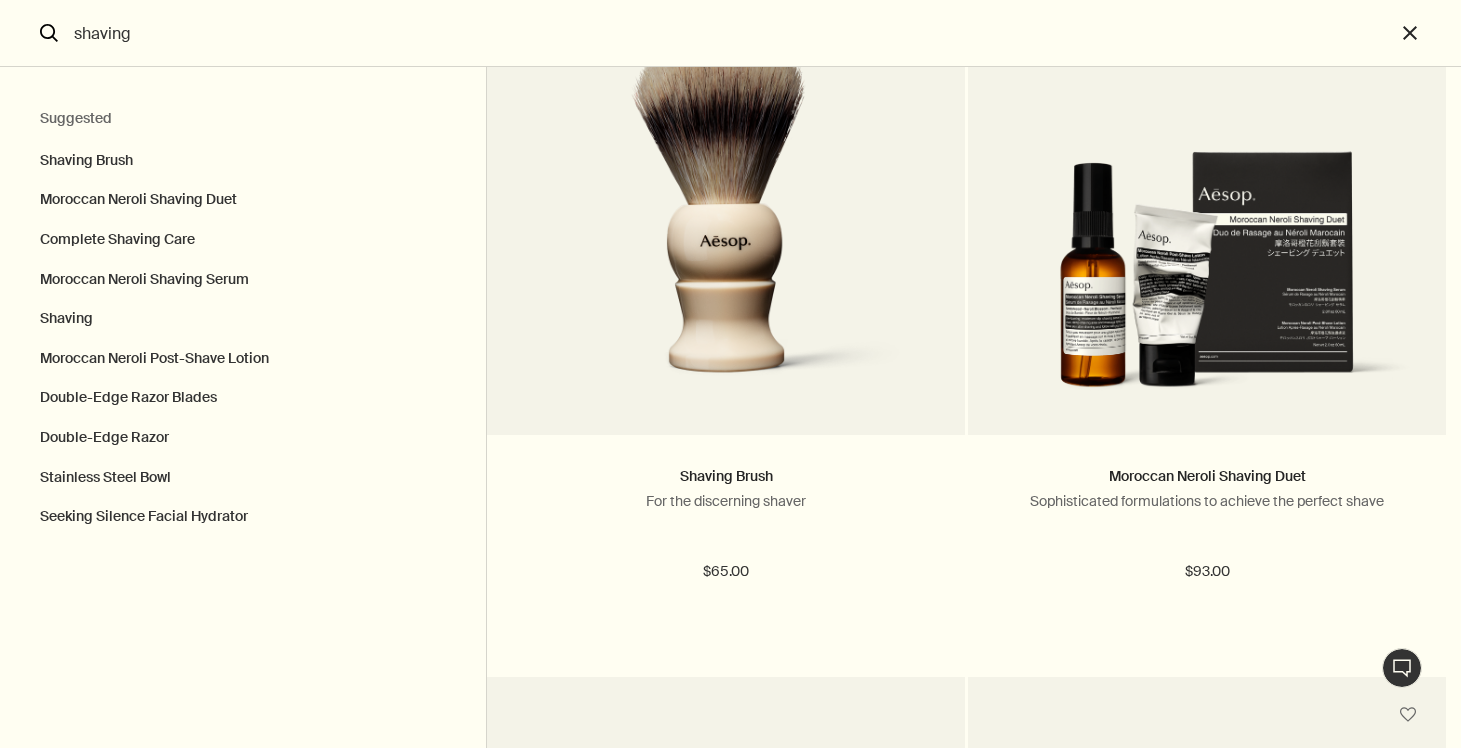 scroll, scrollTop: 0, scrollLeft: 0, axis: both 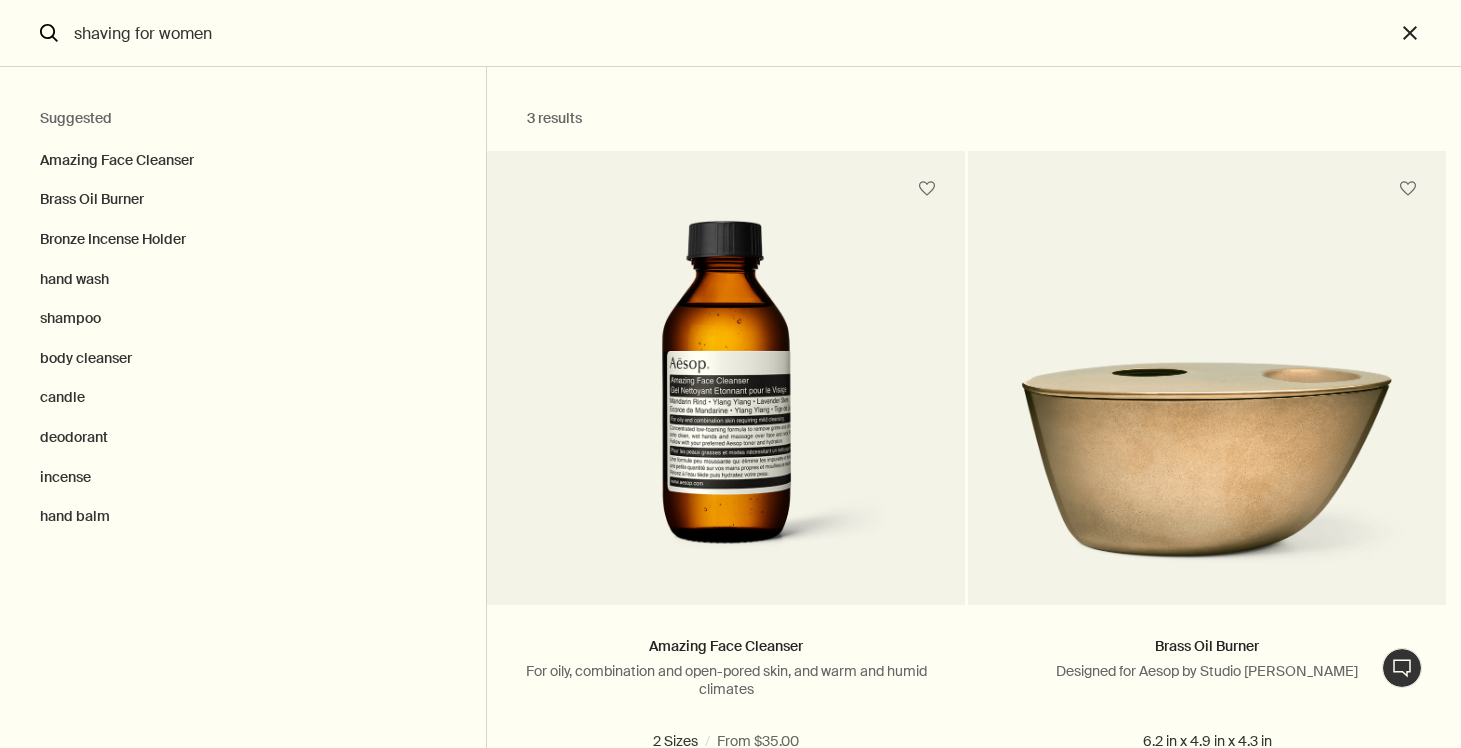 drag, startPoint x: 133, startPoint y: 34, endPoint x: 343, endPoint y: 14, distance: 210.95023 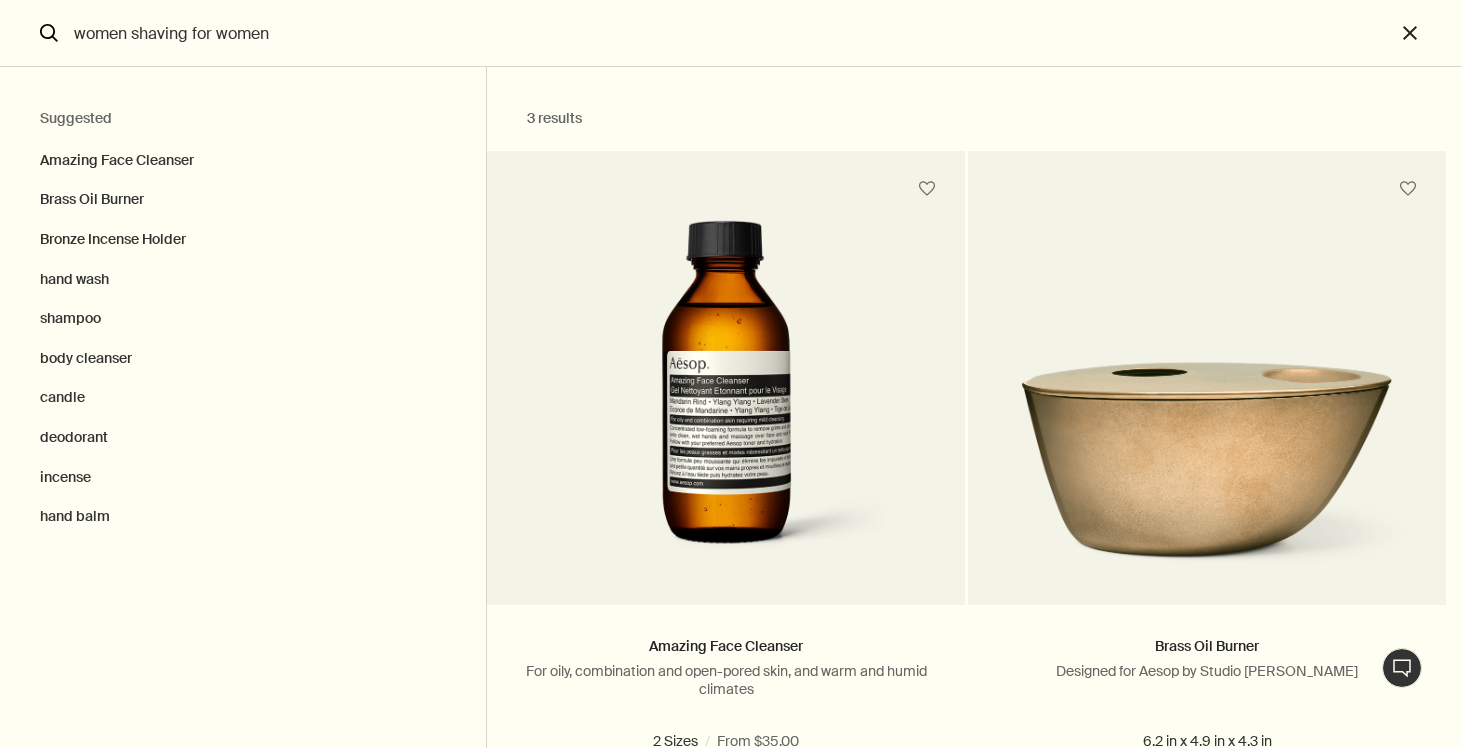 drag, startPoint x: 191, startPoint y: 37, endPoint x: 321, endPoint y: 35, distance: 130.01538 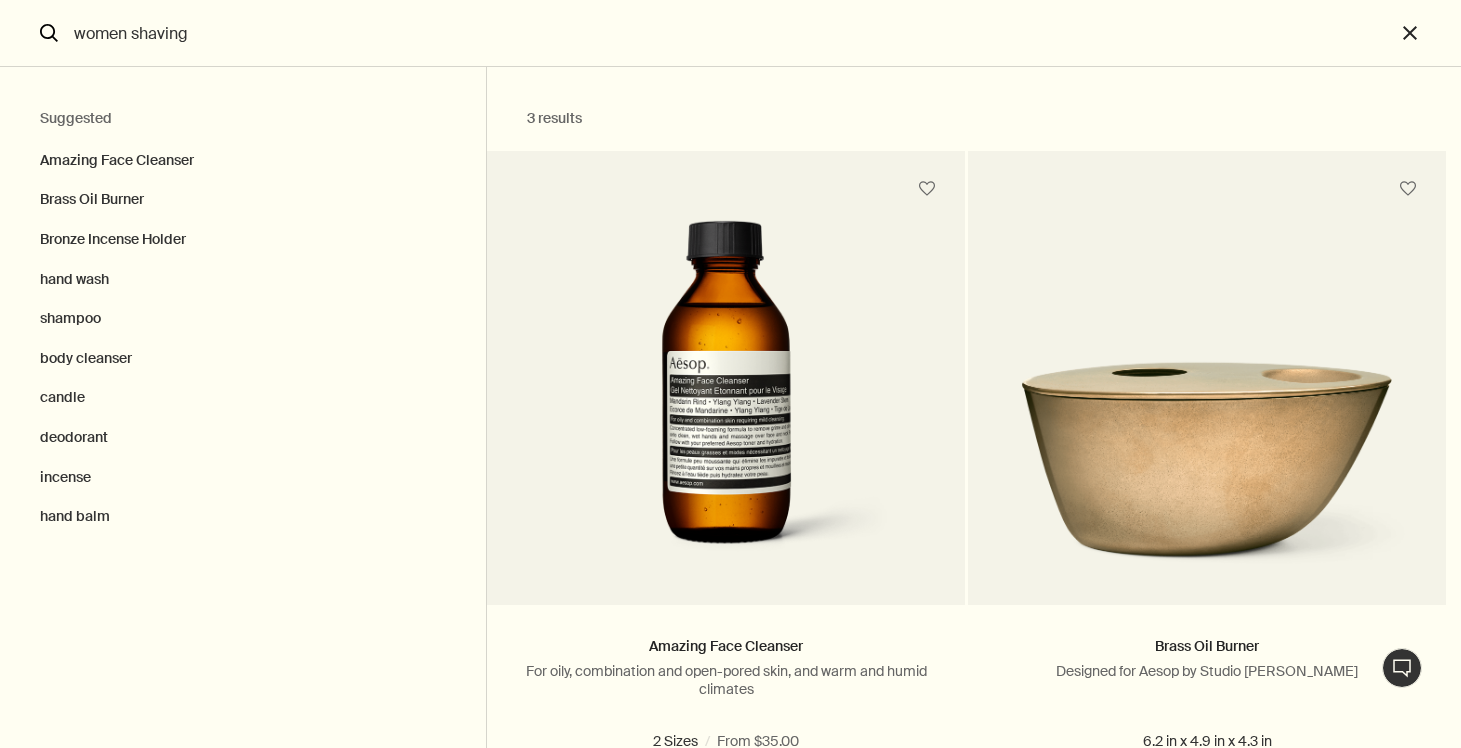 type on "women shaving" 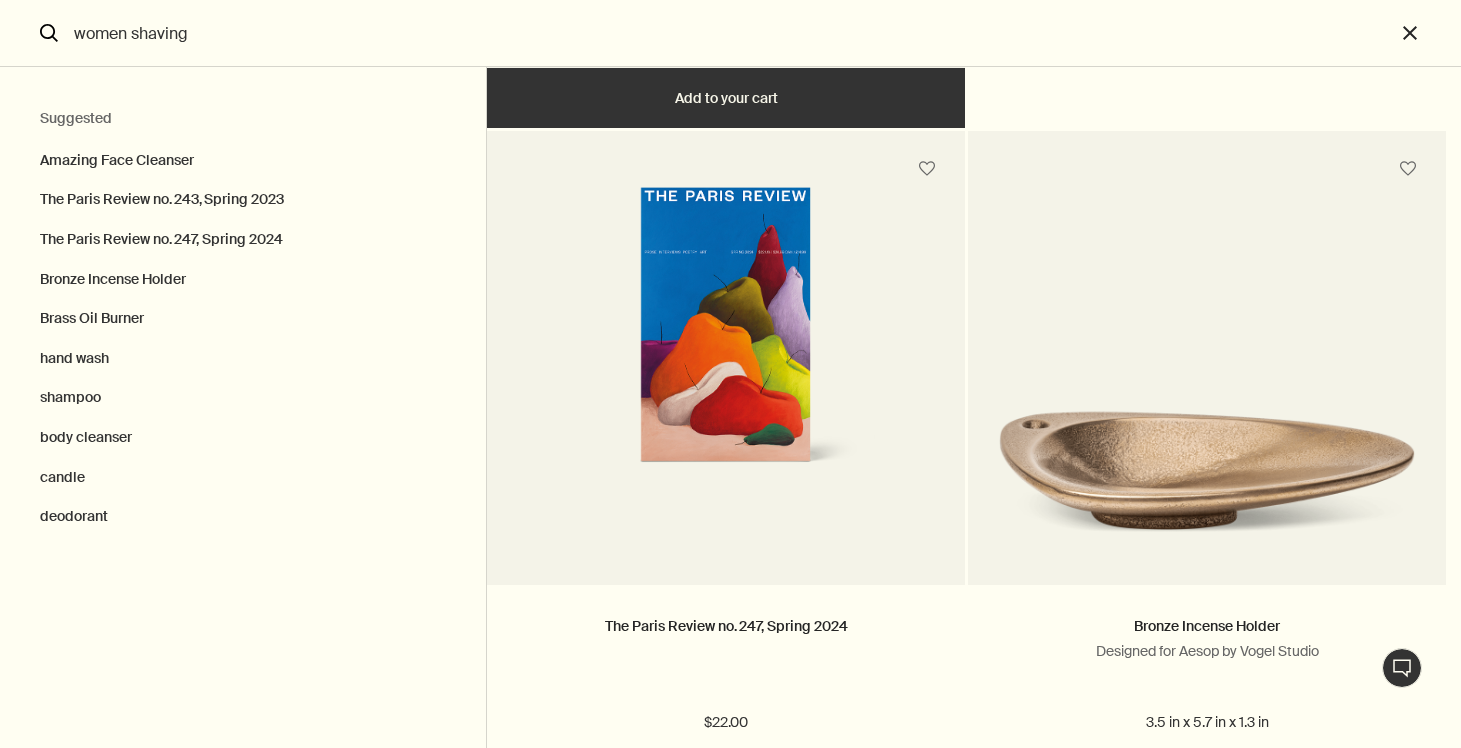 scroll, scrollTop: 0, scrollLeft: 0, axis: both 